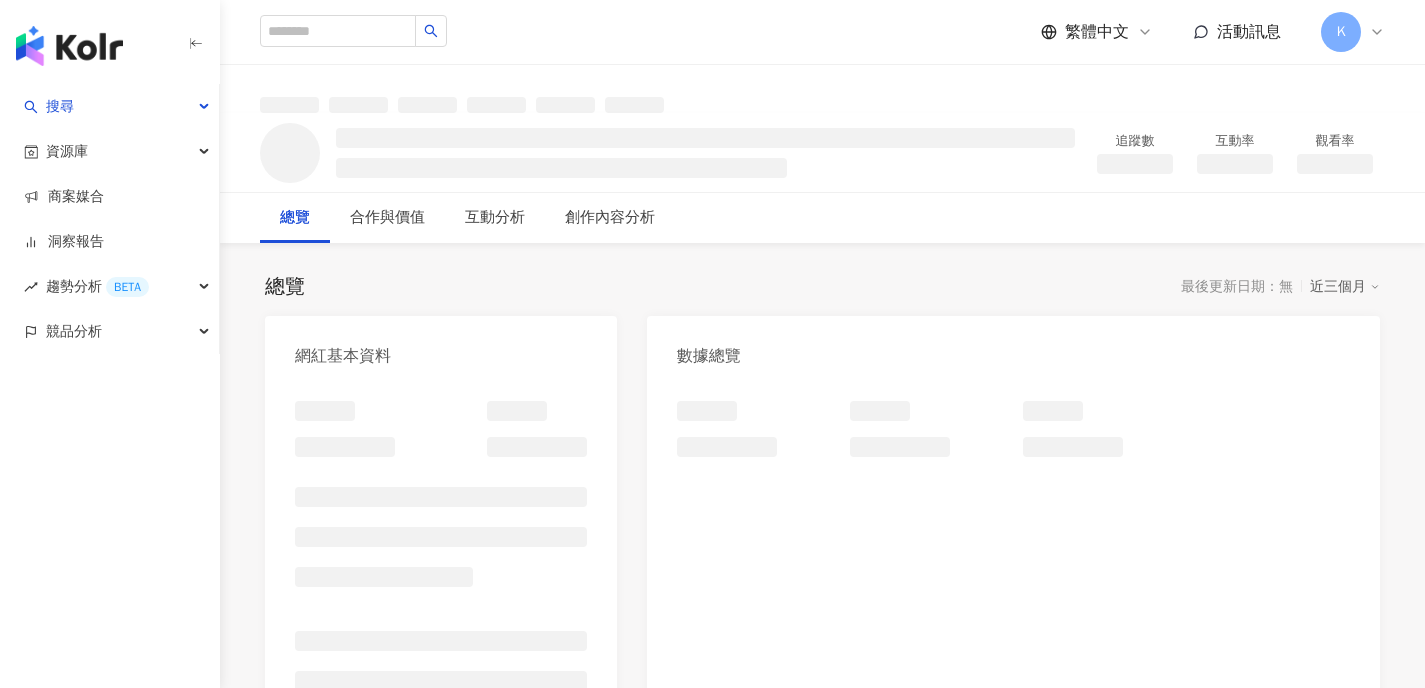 scroll, scrollTop: 0, scrollLeft: 0, axis: both 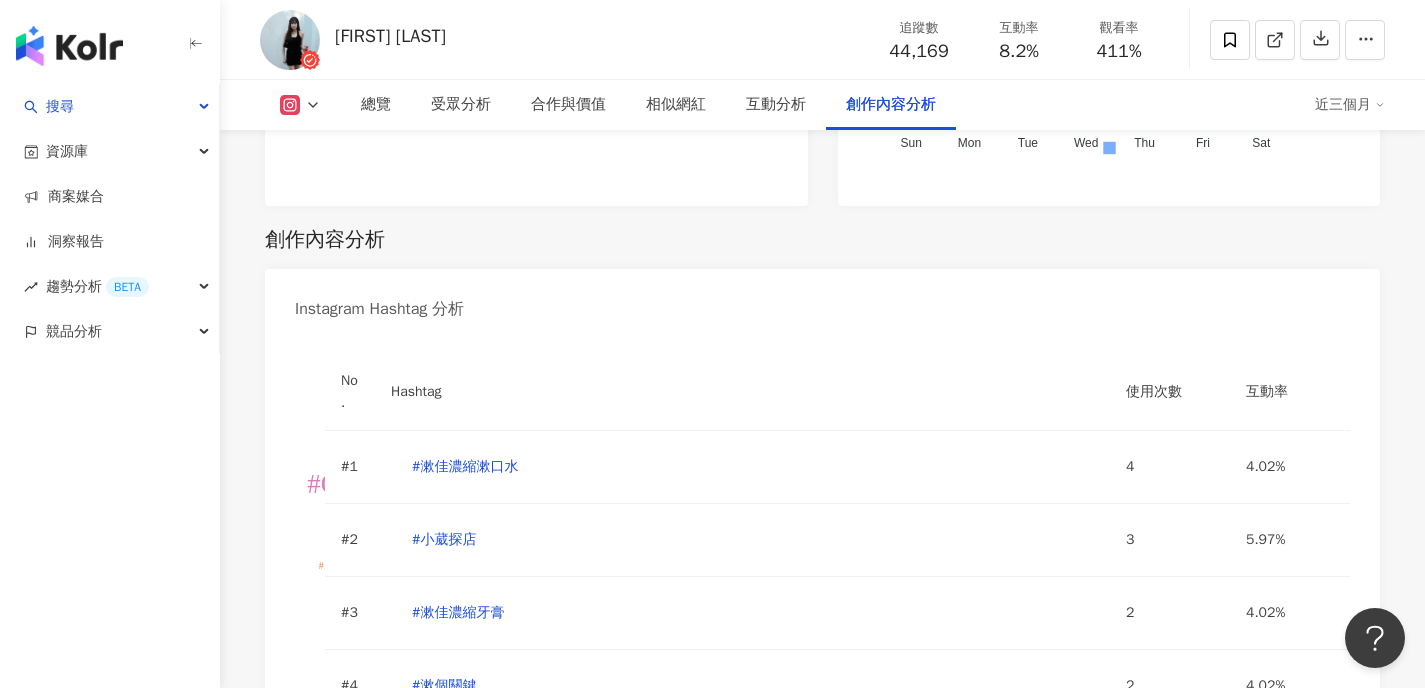 click at bounding box center [533, 958] 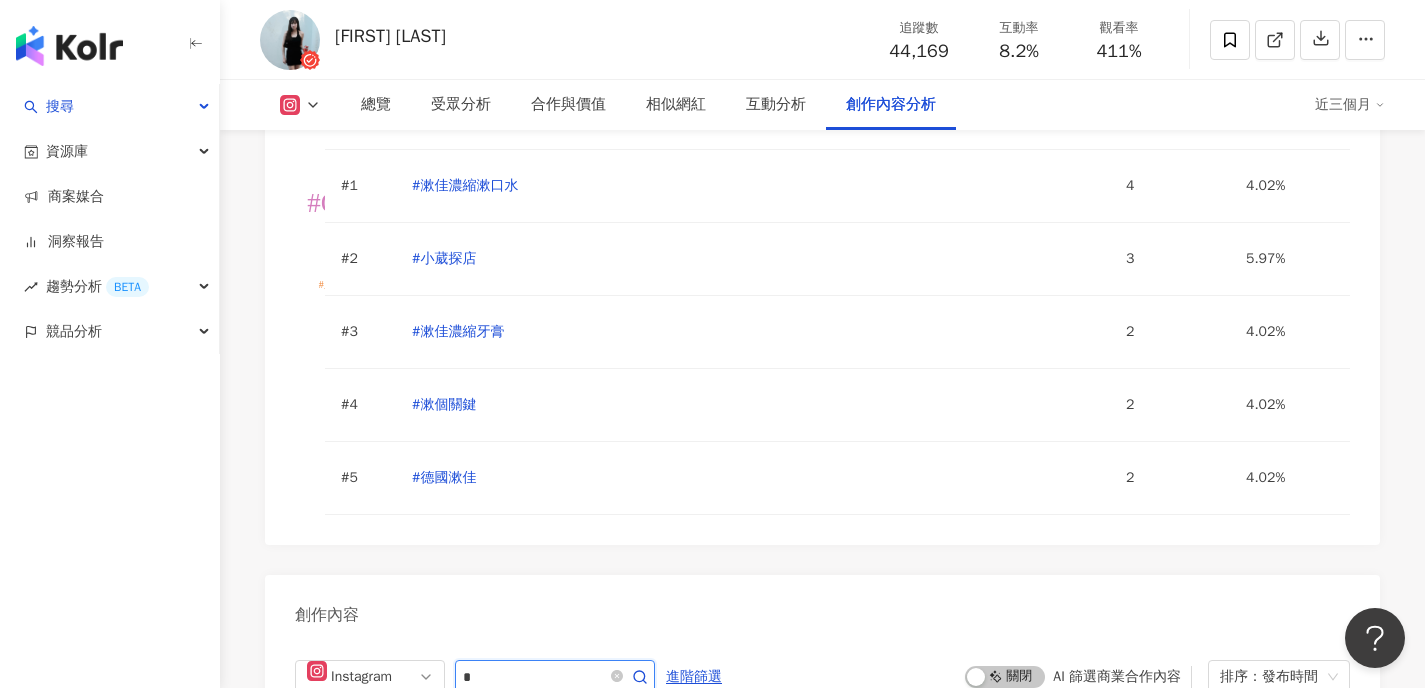 type on "*" 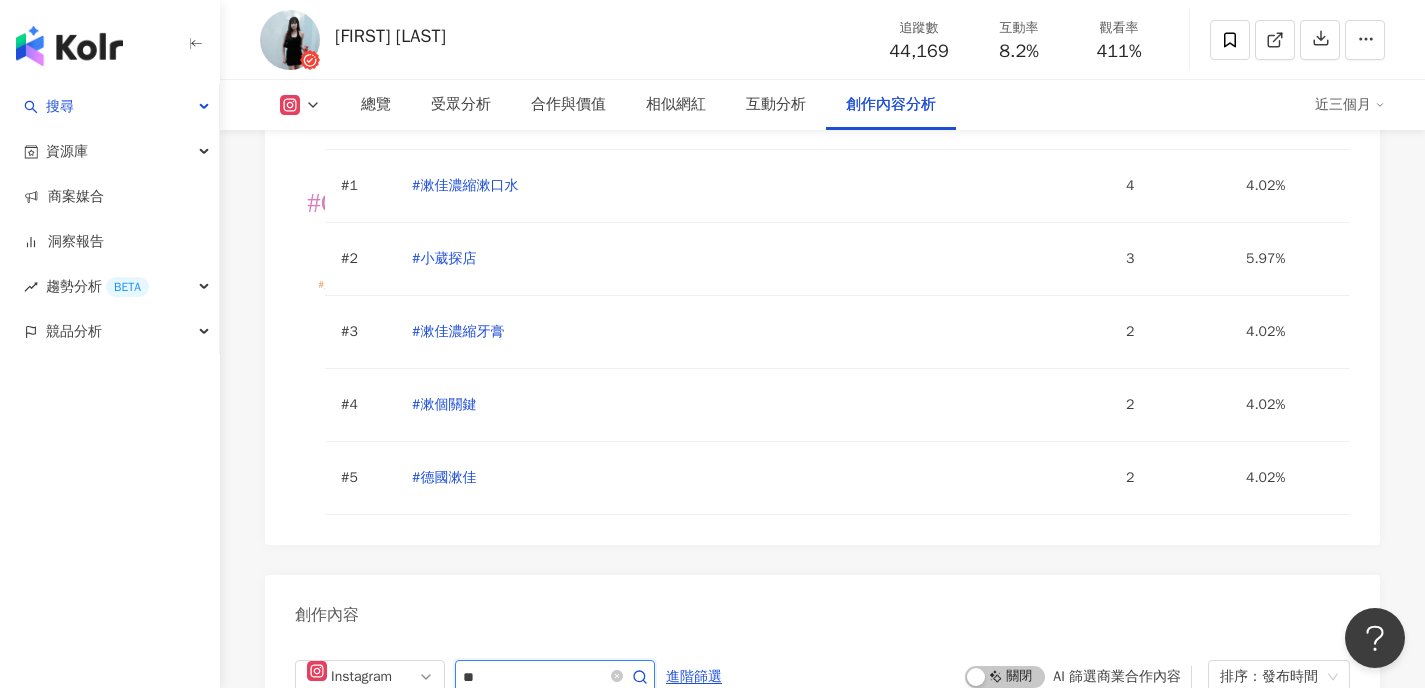 type on "*" 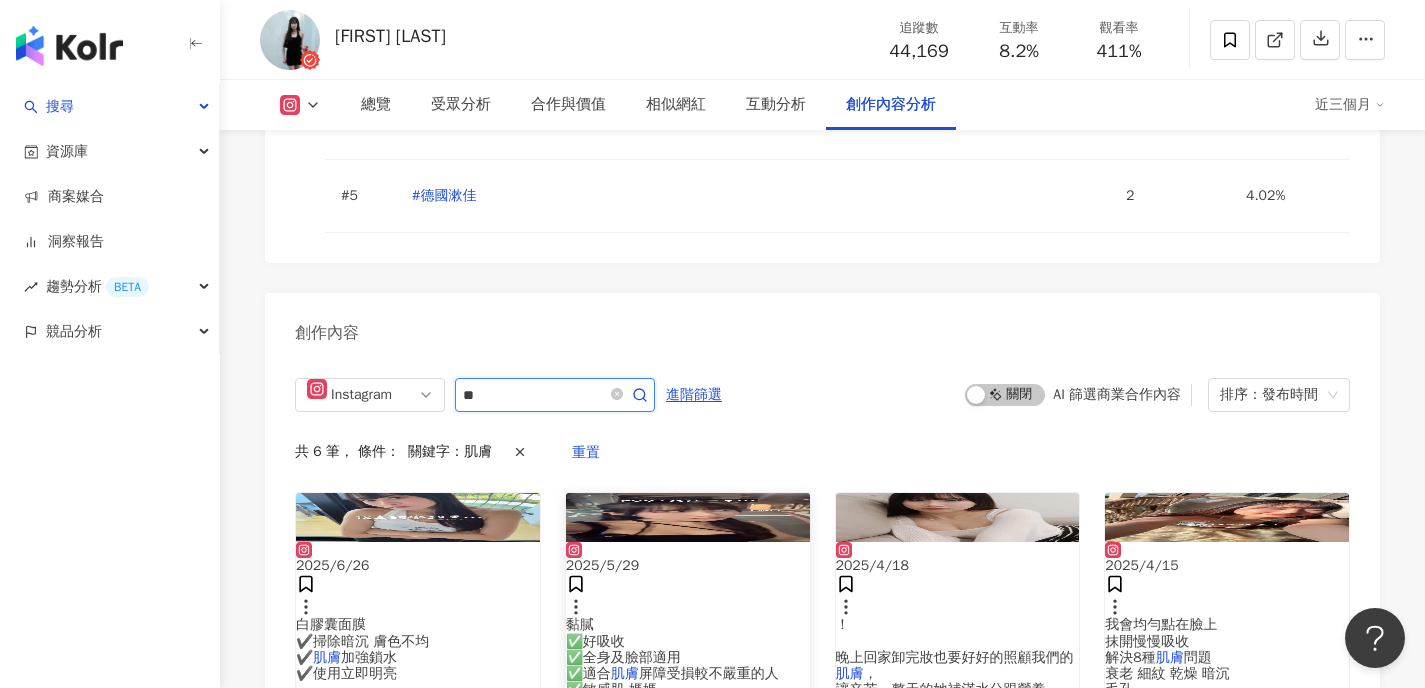 scroll, scrollTop: 6167, scrollLeft: 0, axis: vertical 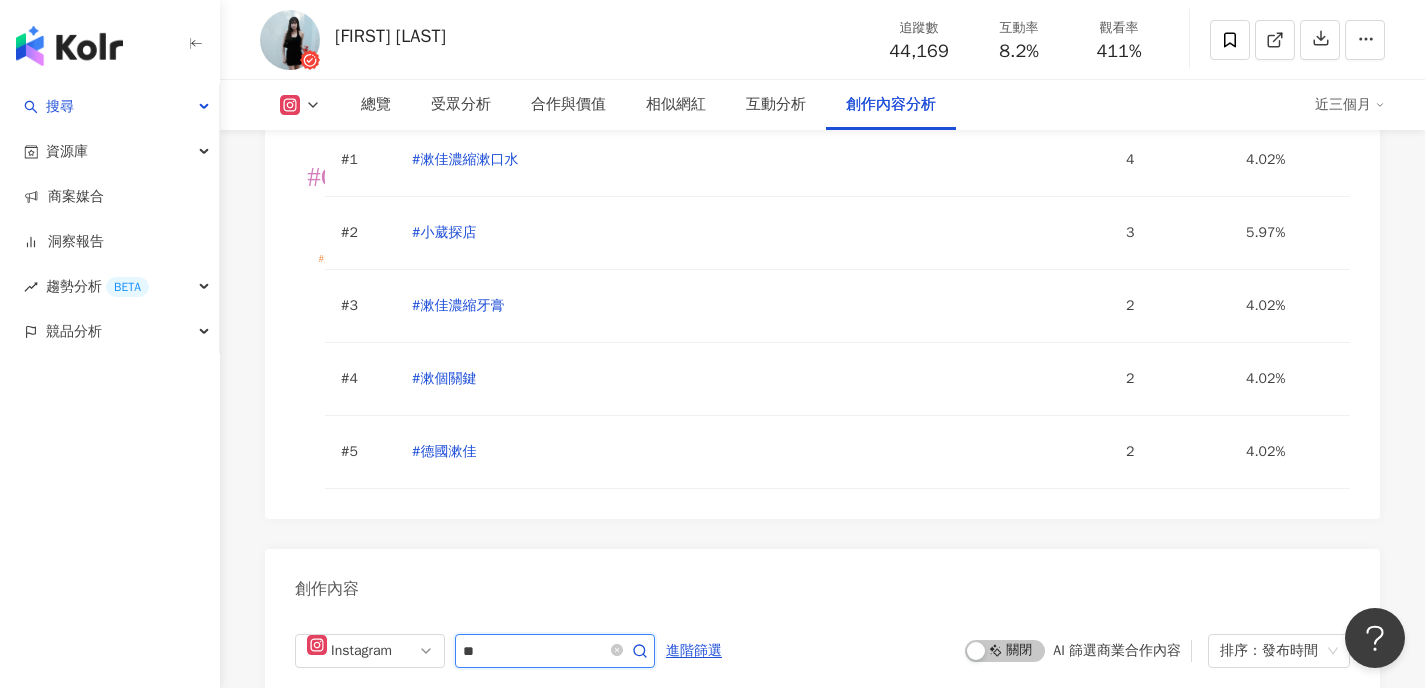click on "**" at bounding box center (533, 651) 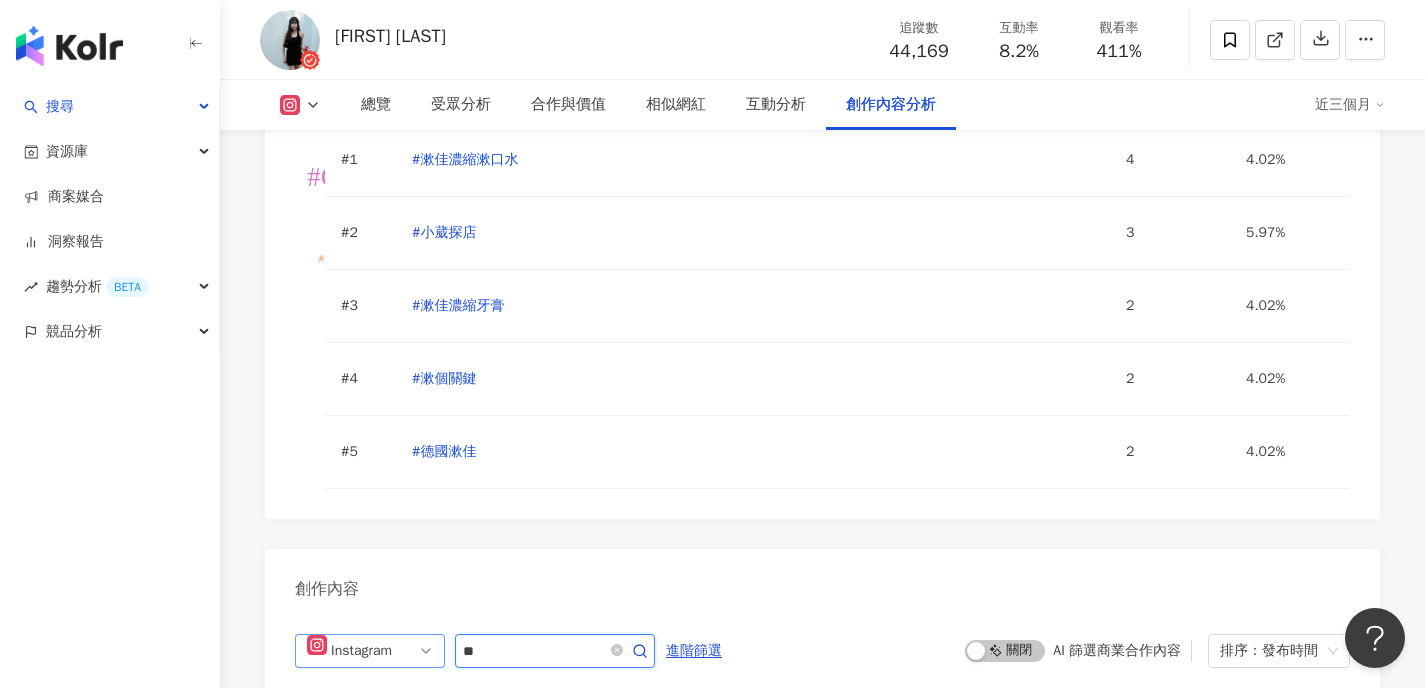 drag, startPoint x: 516, startPoint y: 201, endPoint x: 425, endPoint y: 205, distance: 91.08787 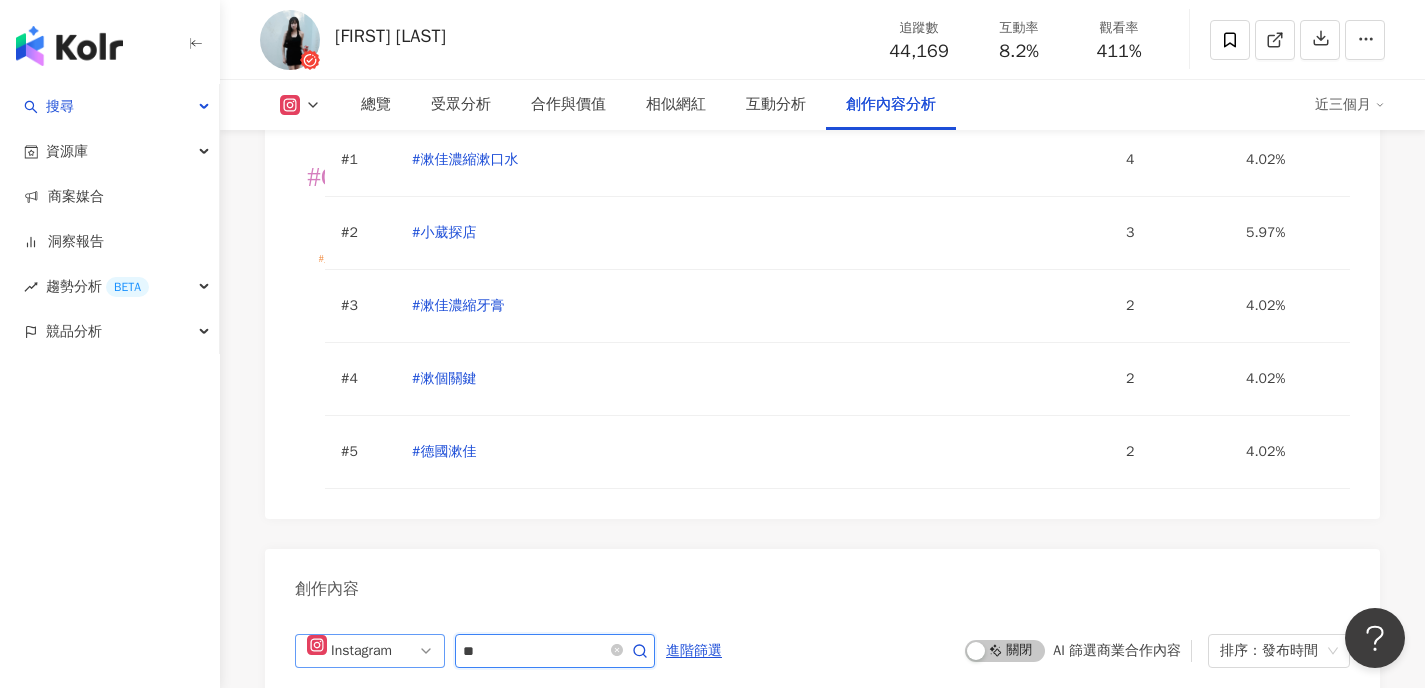 click on "Instagram **" at bounding box center [475, 651] 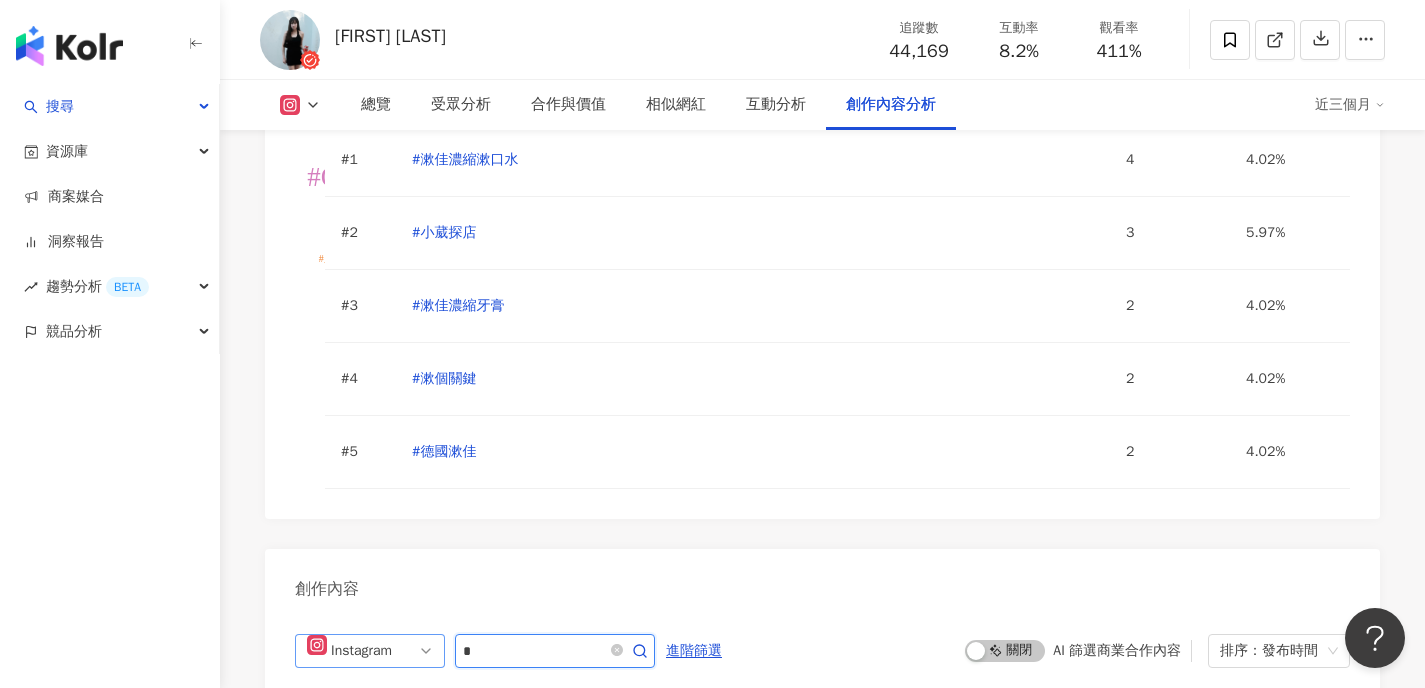 type on "*" 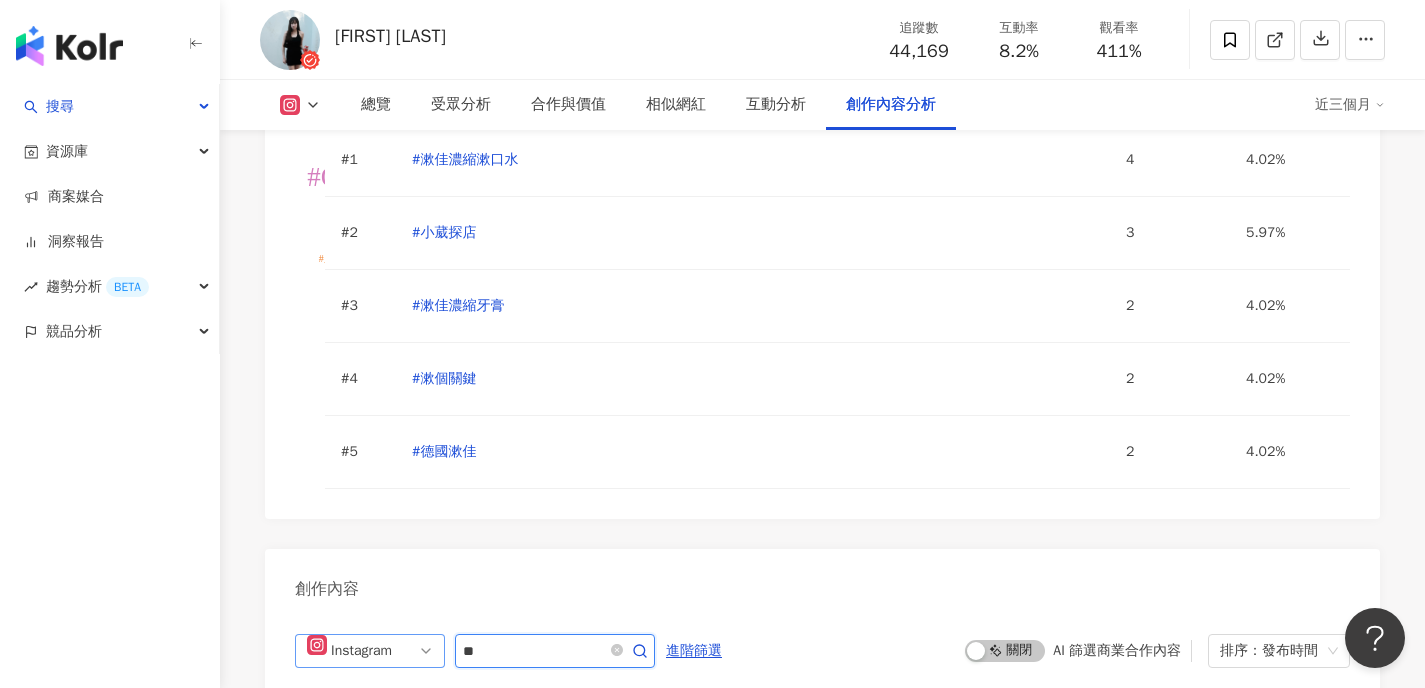 type on "*" 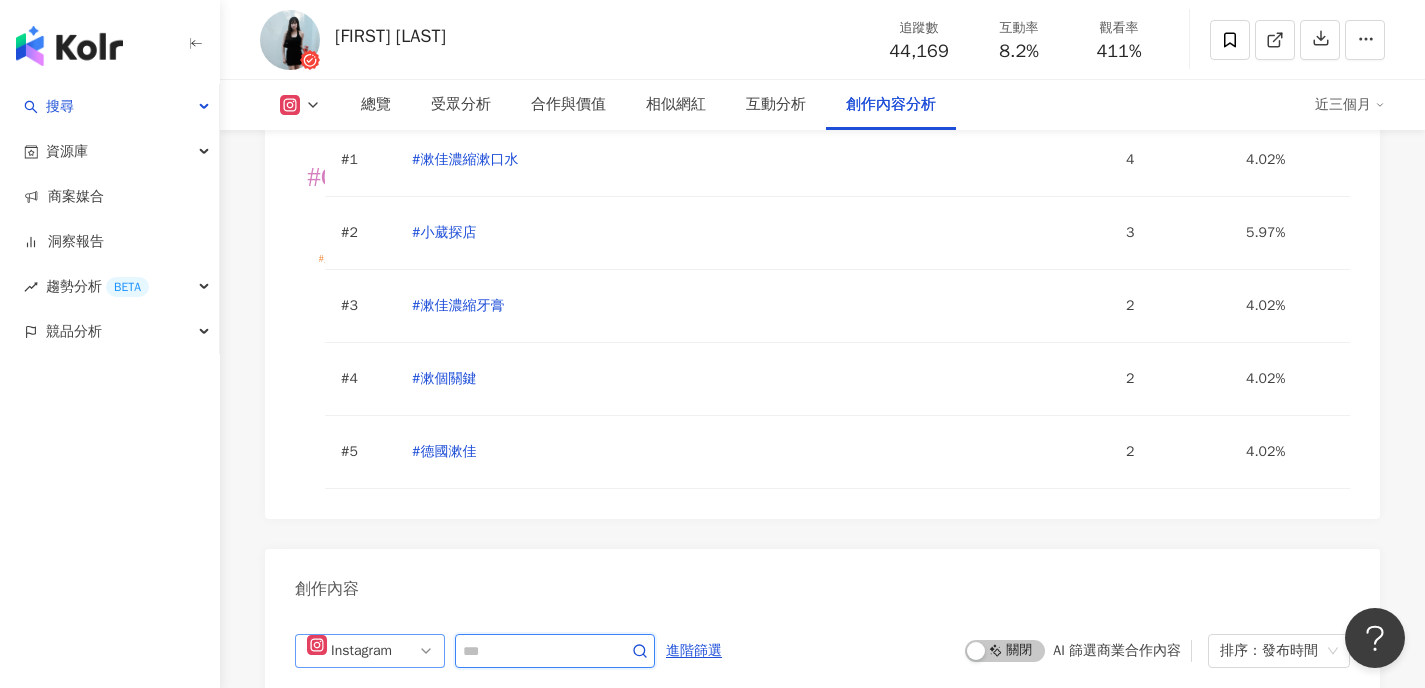 scroll, scrollTop: 6141, scrollLeft: 0, axis: vertical 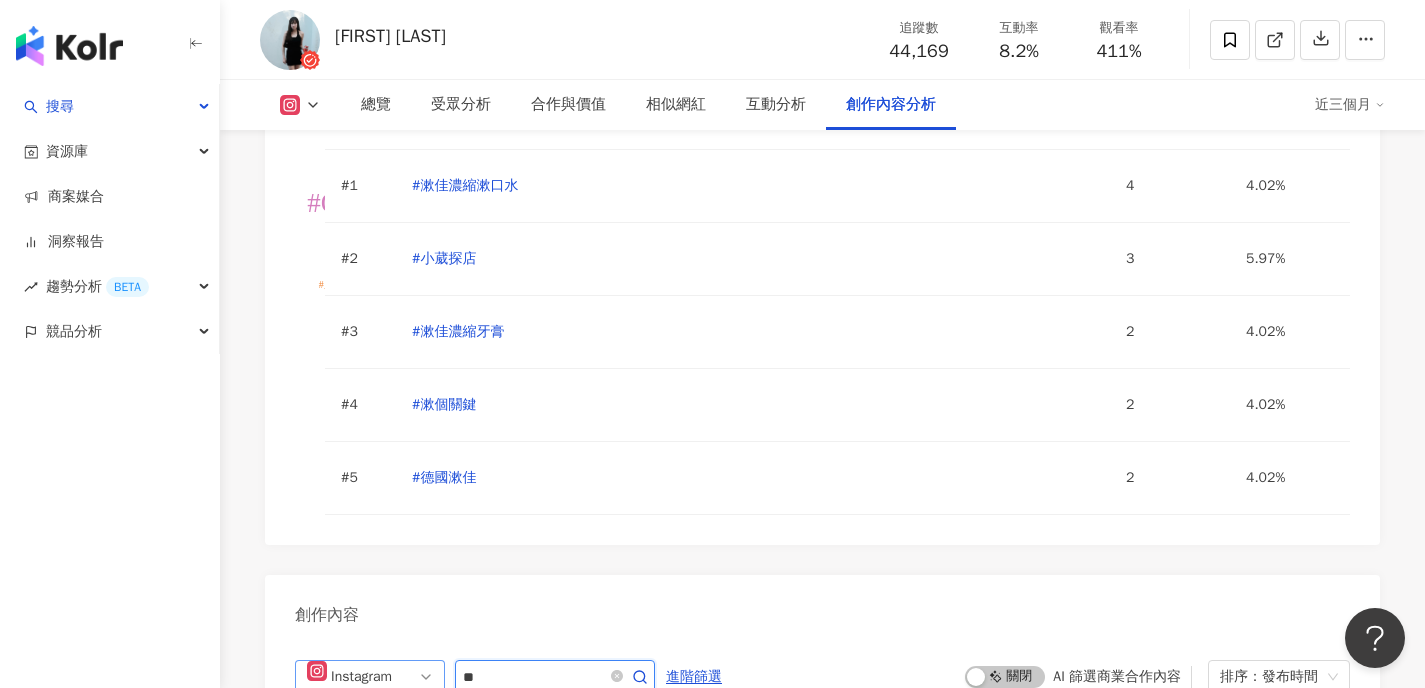 type on "*" 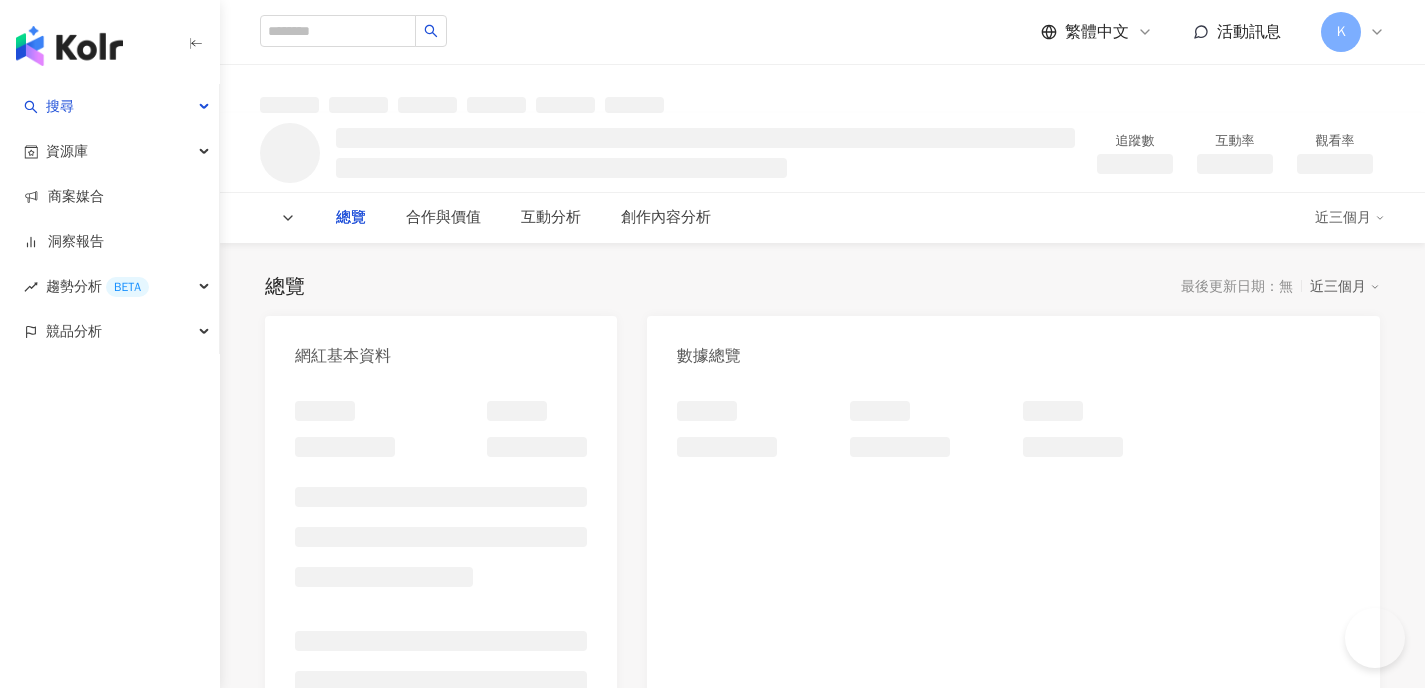 scroll, scrollTop: 0, scrollLeft: 0, axis: both 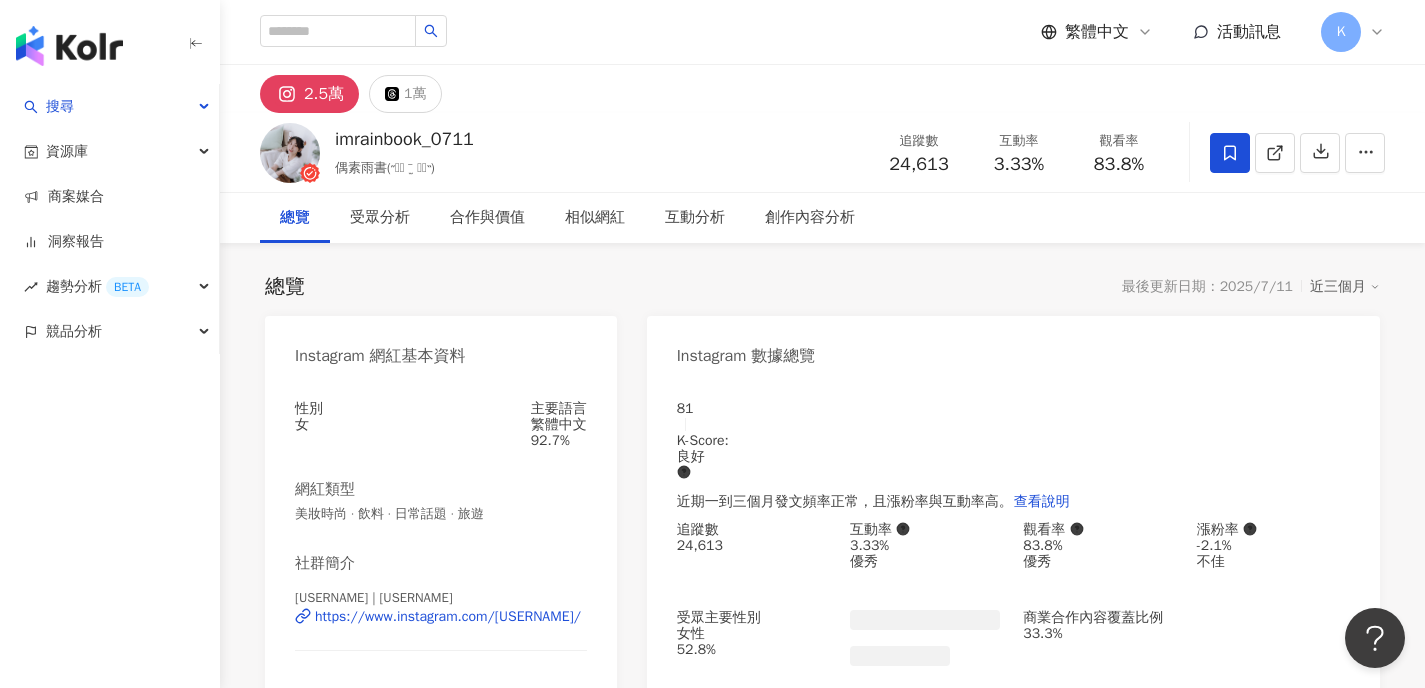 drag, startPoint x: 1425, startPoint y: 49, endPoint x: 1425, endPoint y: 30, distance: 19 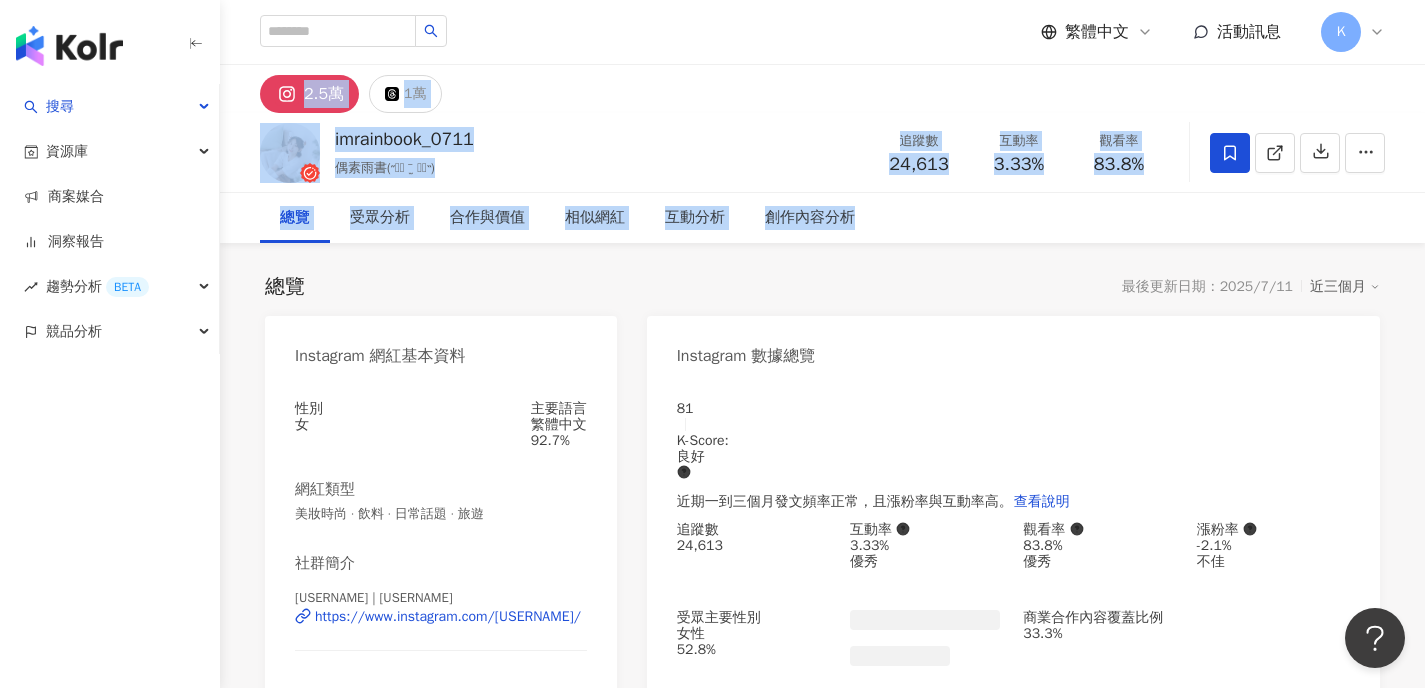 click on "繁體中文 活動訊息 K" at bounding box center (822, 32) 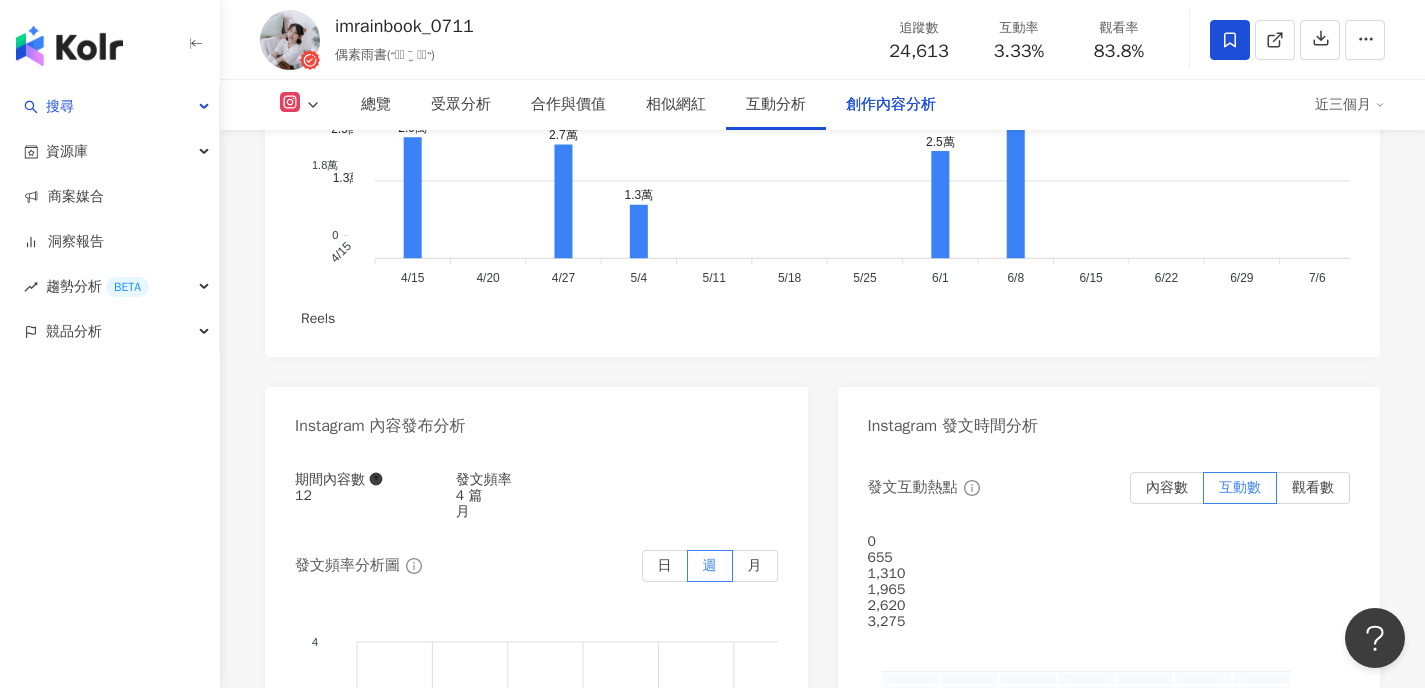 scroll, scrollTop: 5931, scrollLeft: 0, axis: vertical 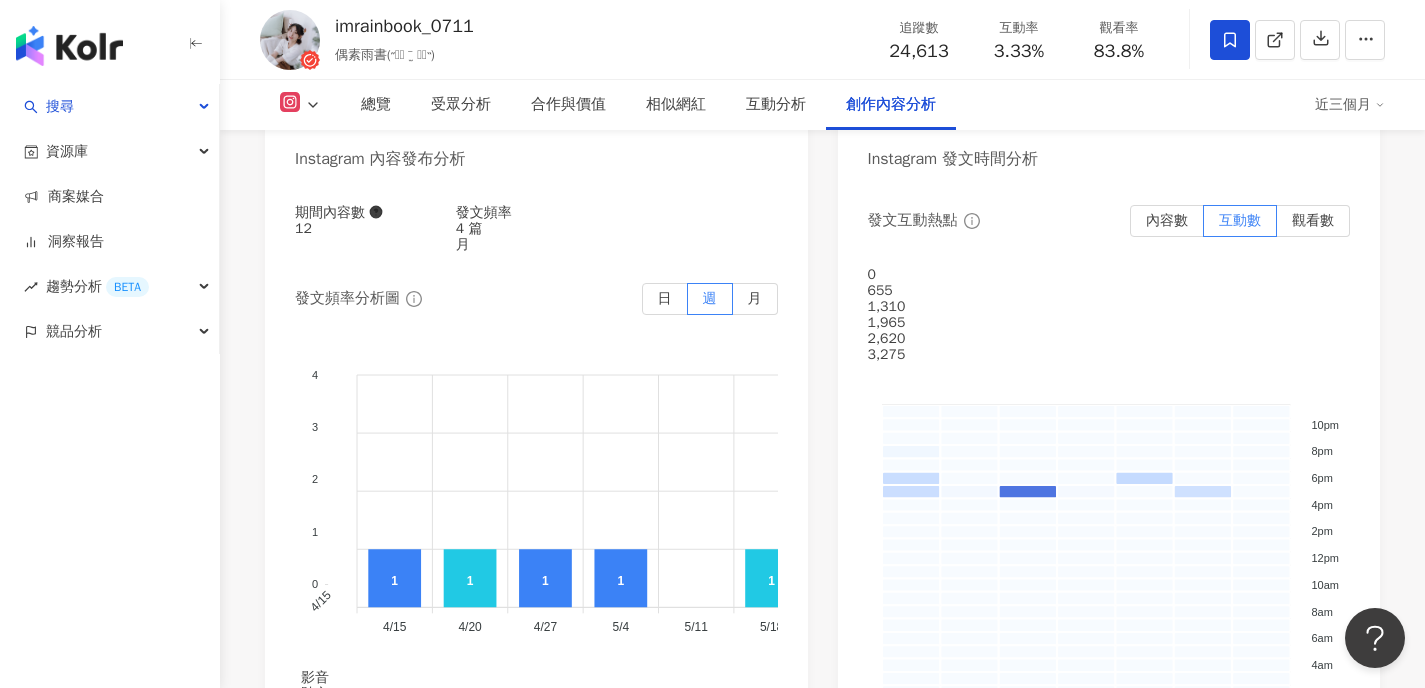 click at bounding box center [555, 1560] 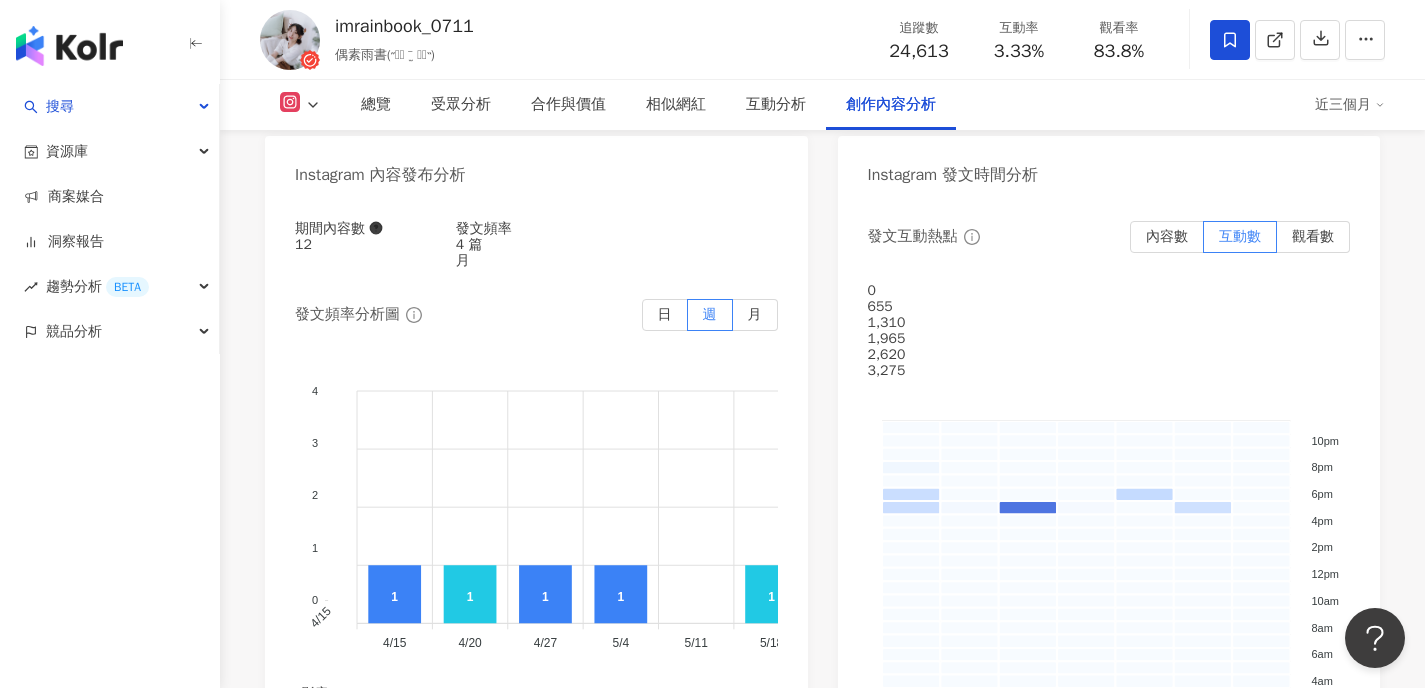 scroll, scrollTop: 6115, scrollLeft: 0, axis: vertical 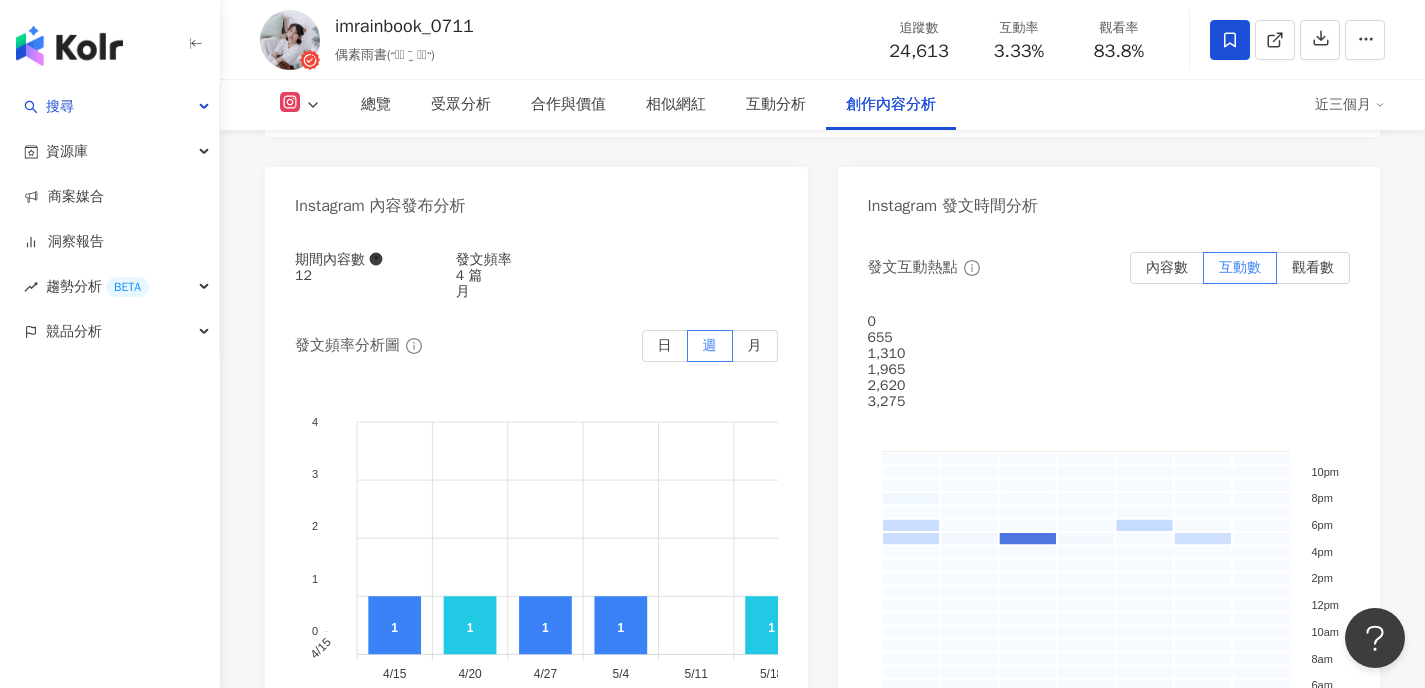 type on "*" 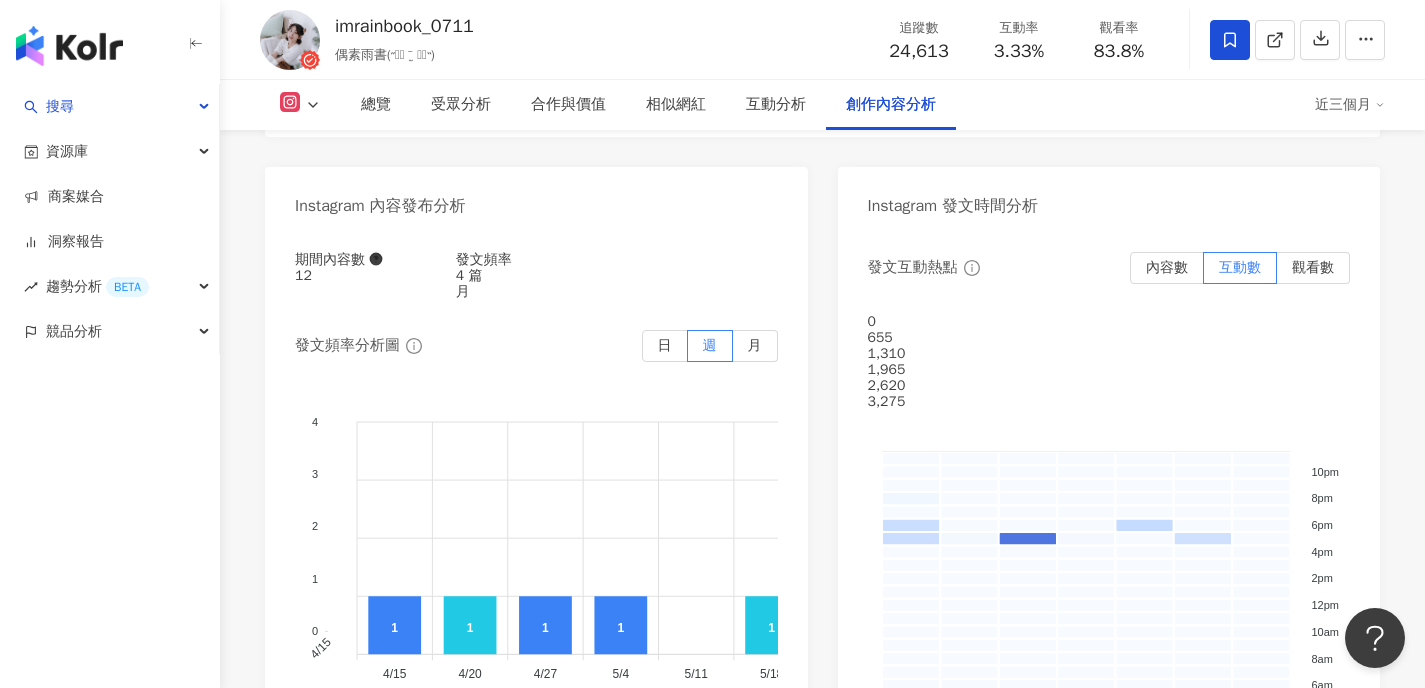 type on "*" 